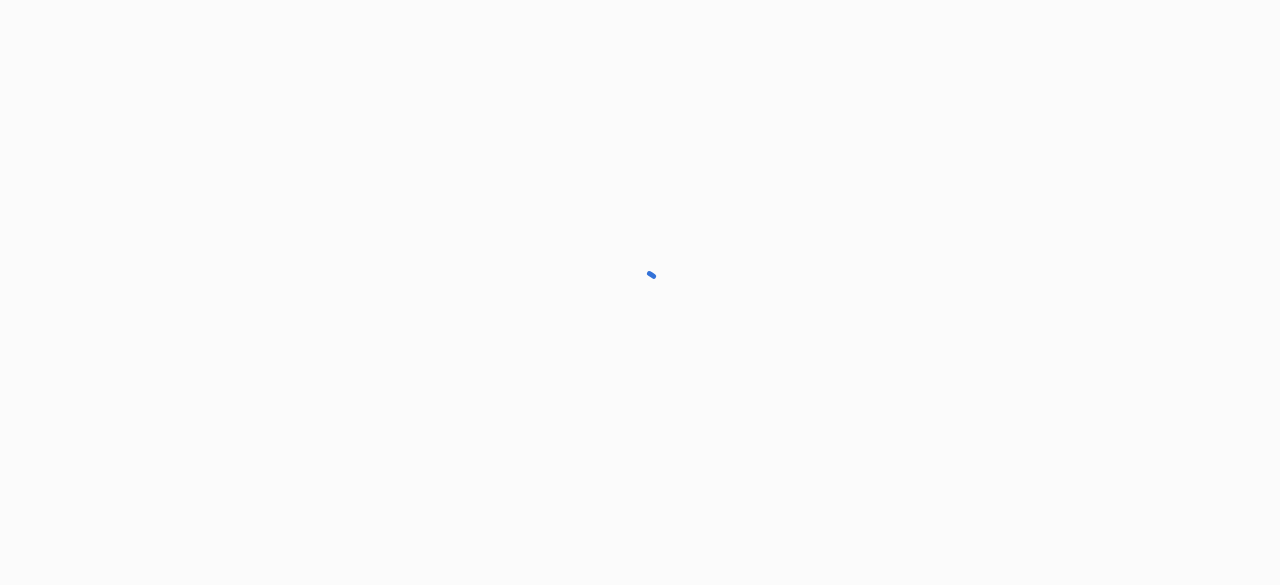 scroll, scrollTop: 0, scrollLeft: 0, axis: both 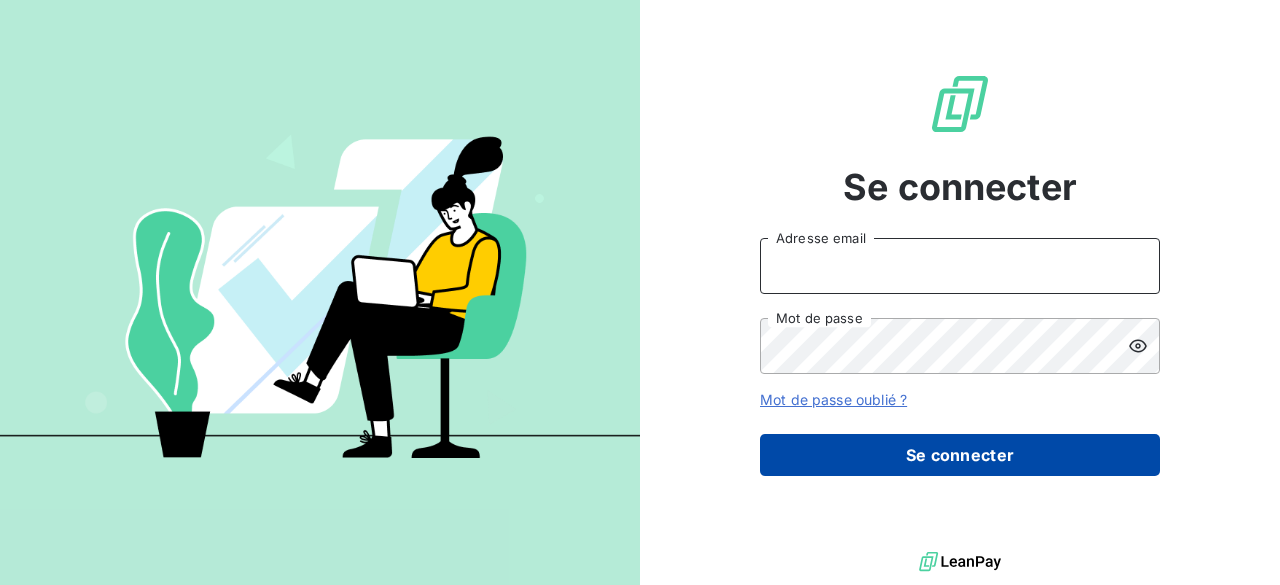type on "[USERNAME]@example.com" 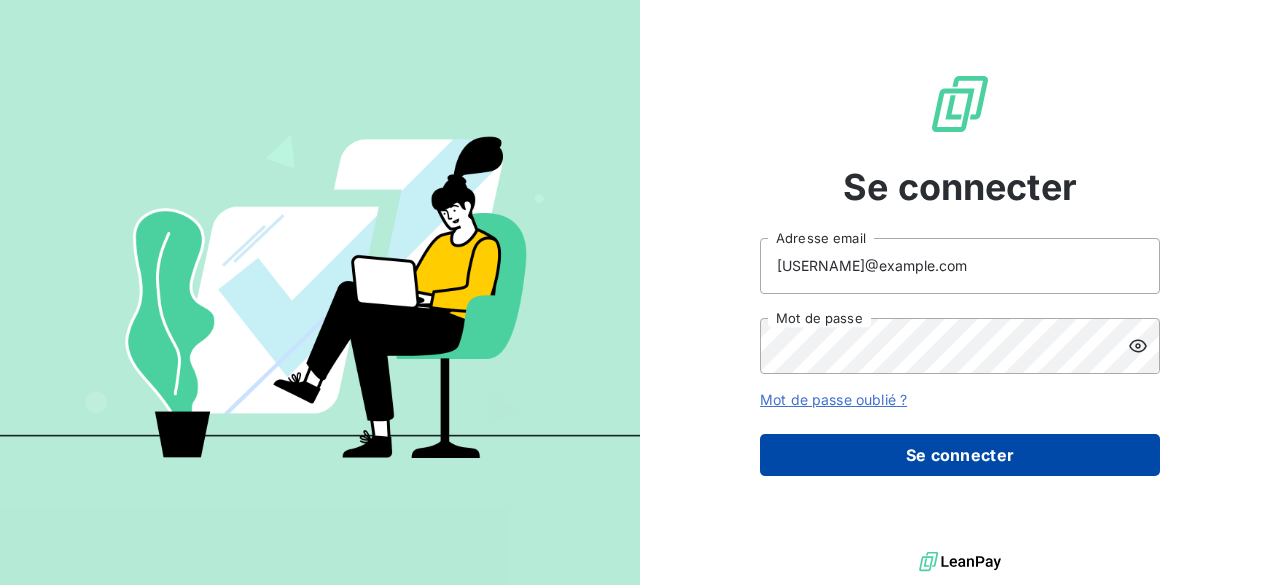 click on "Se connecter" at bounding box center (960, 455) 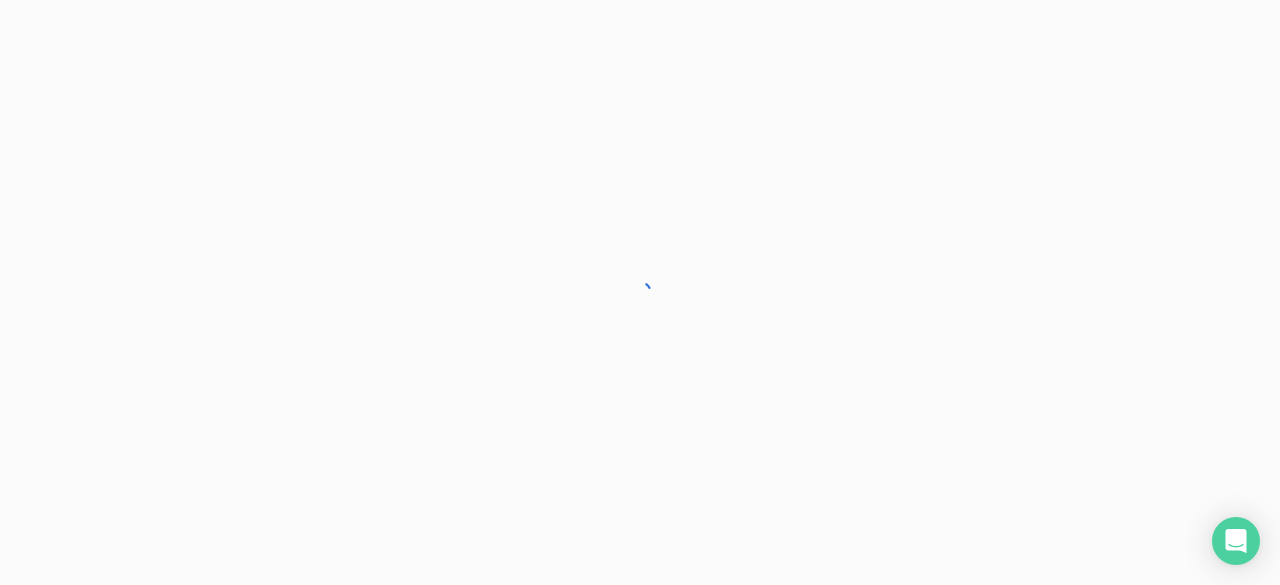 scroll, scrollTop: 0, scrollLeft: 0, axis: both 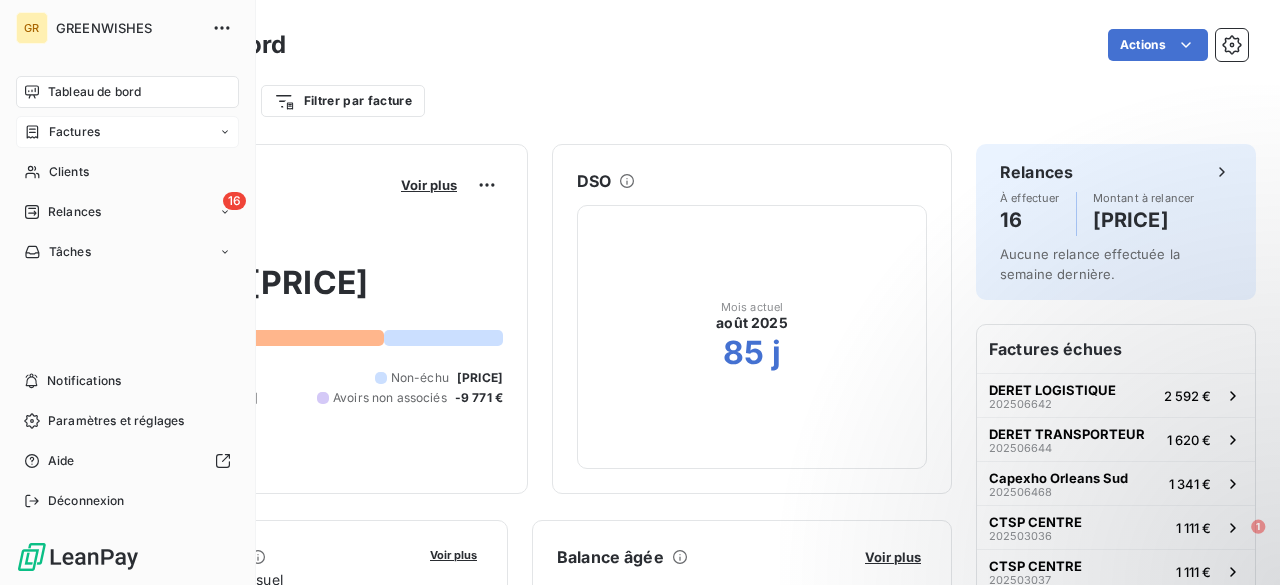 click on "Factures" at bounding box center [74, 132] 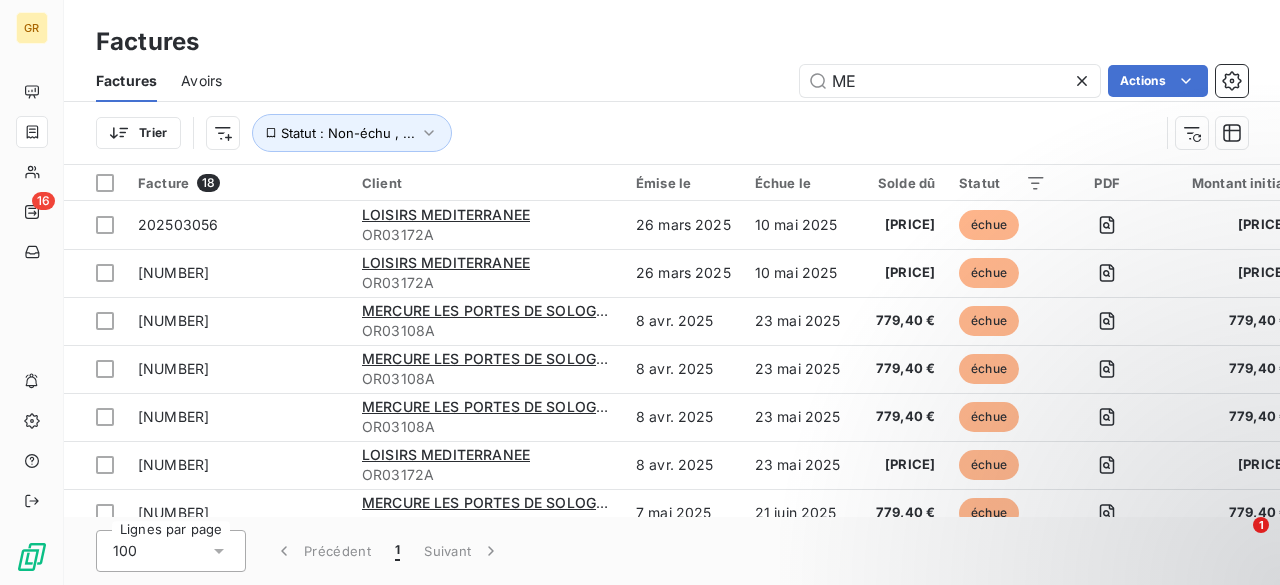 type on "M" 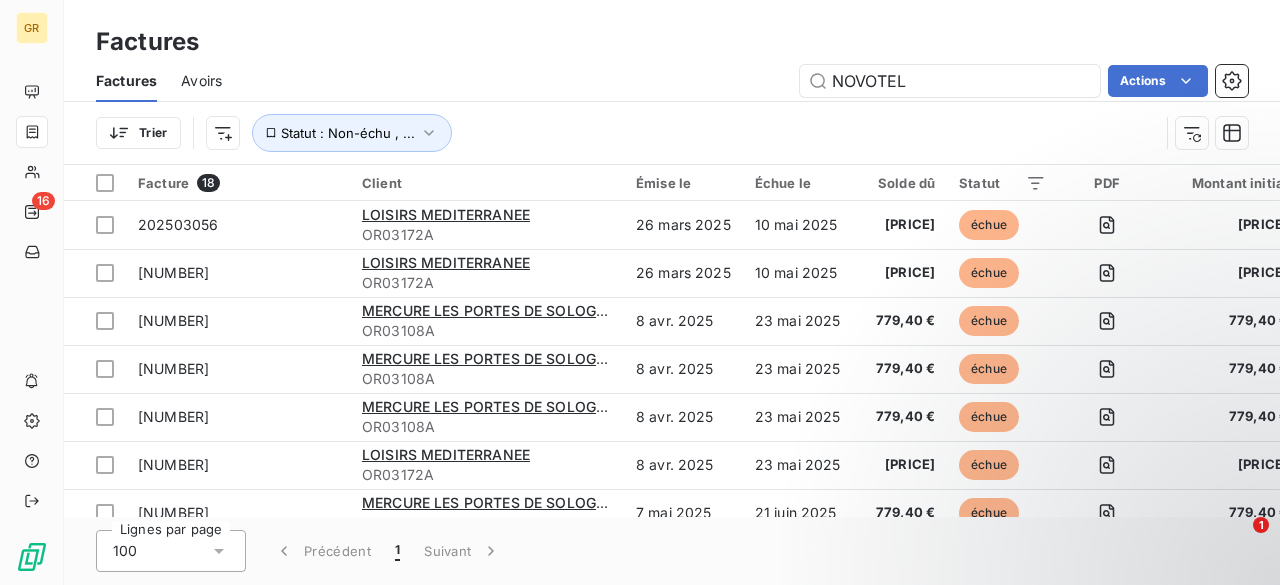 type on "NOVOTEL" 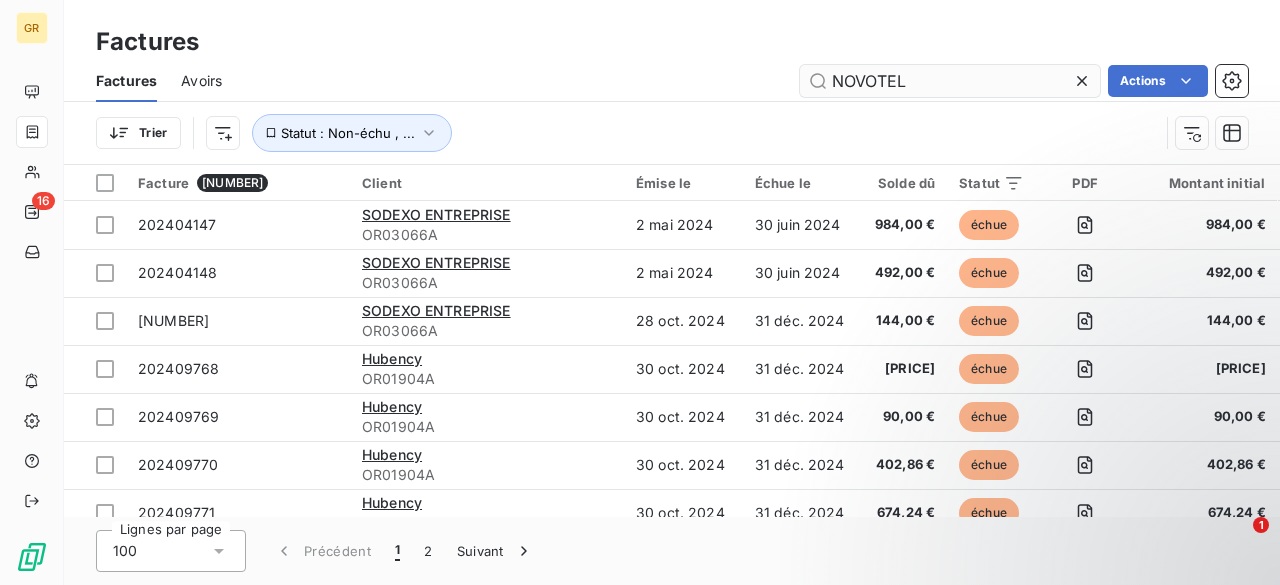 click on "NOVOTEL" at bounding box center (950, 81) 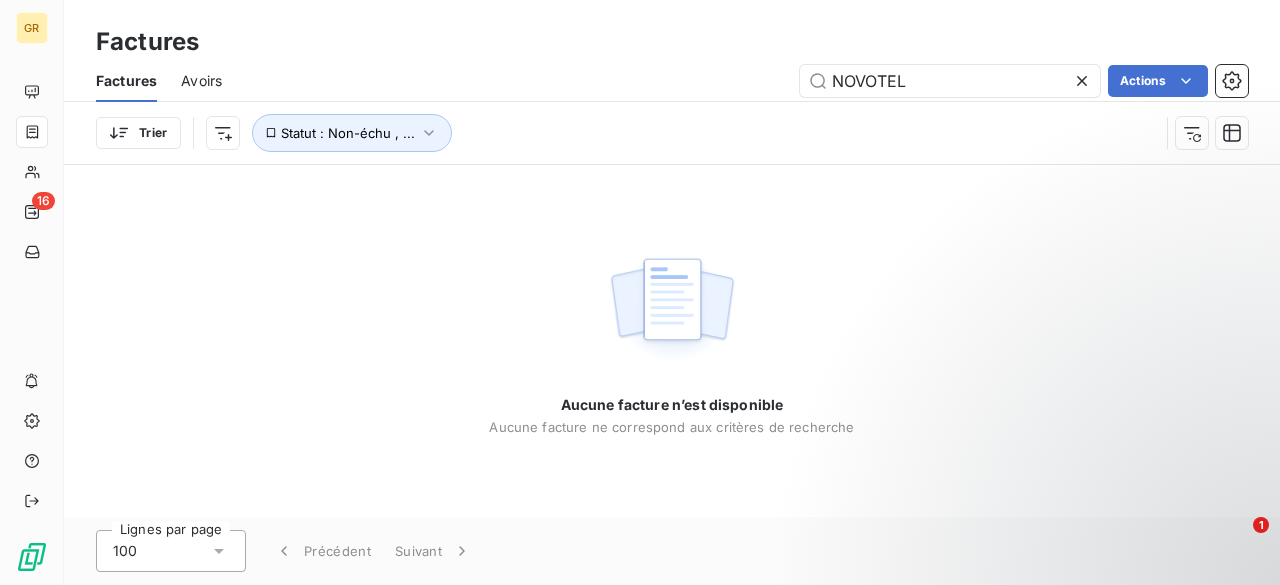click on "Trier Statut  : Non-échu , ..." at bounding box center (627, 133) 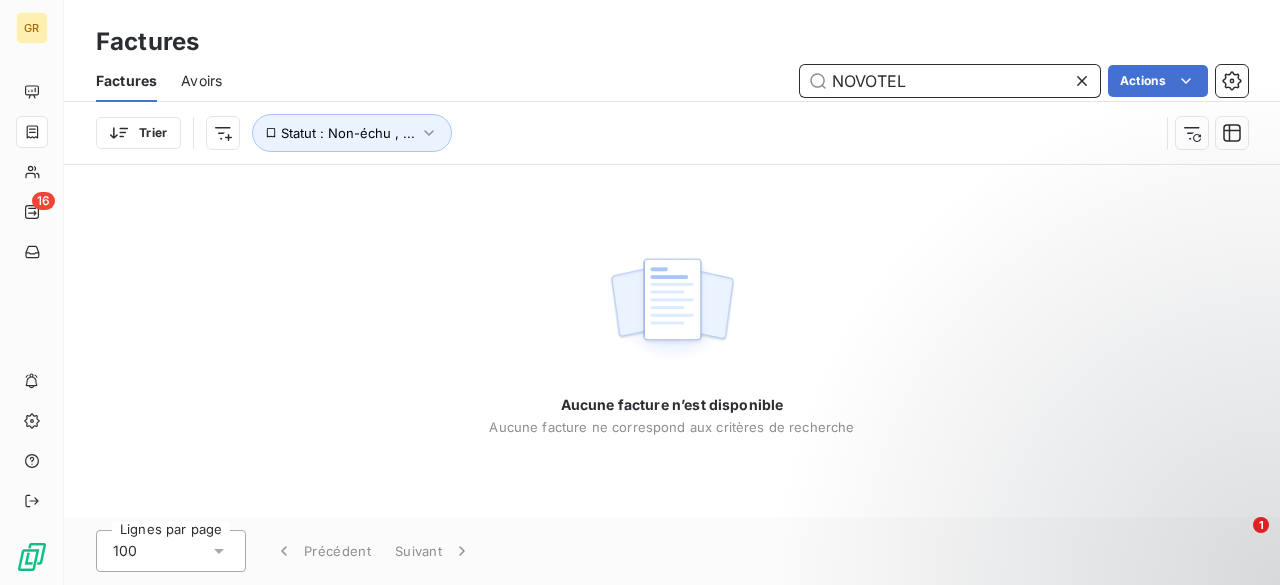 click on "NOVOTEL" at bounding box center (950, 81) 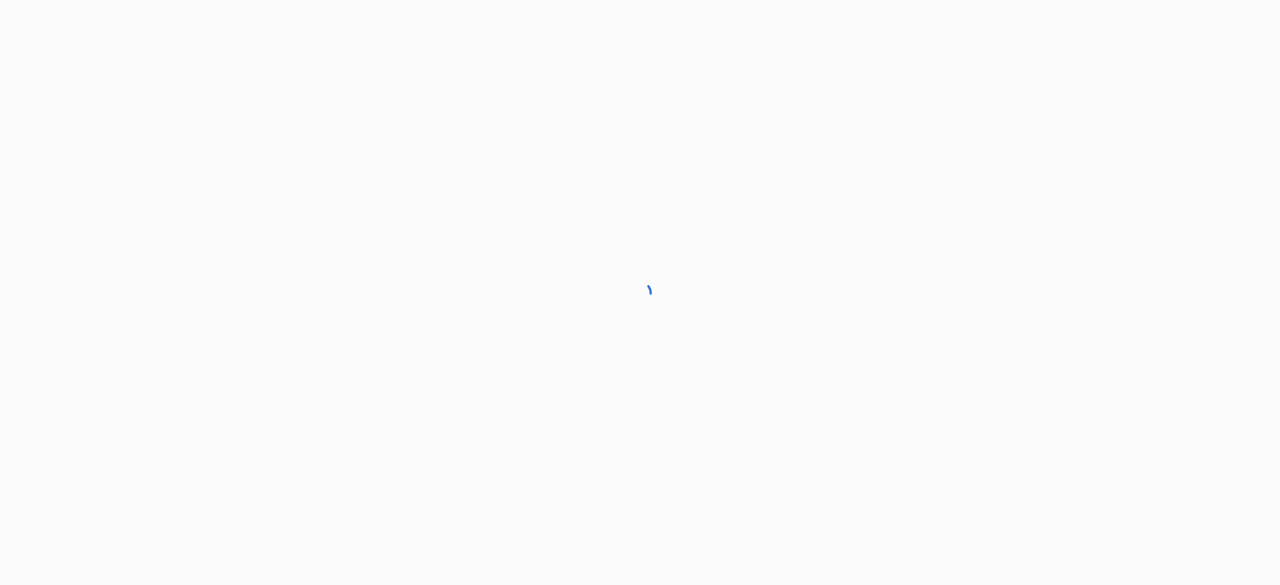 scroll, scrollTop: 0, scrollLeft: 0, axis: both 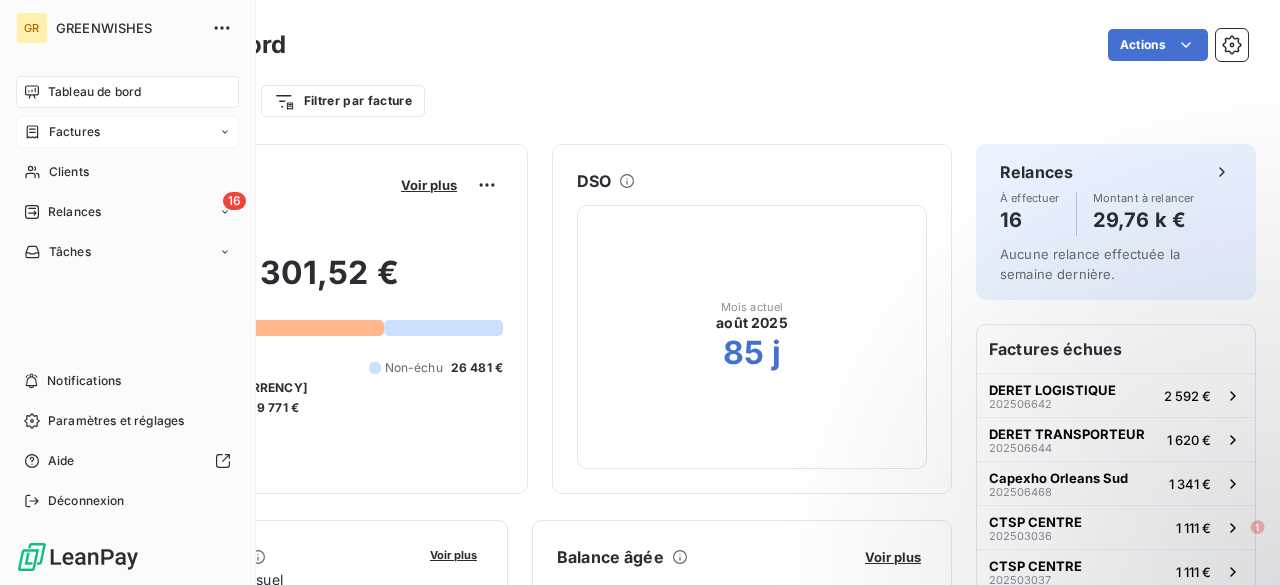 click on "Factures" at bounding box center [127, 132] 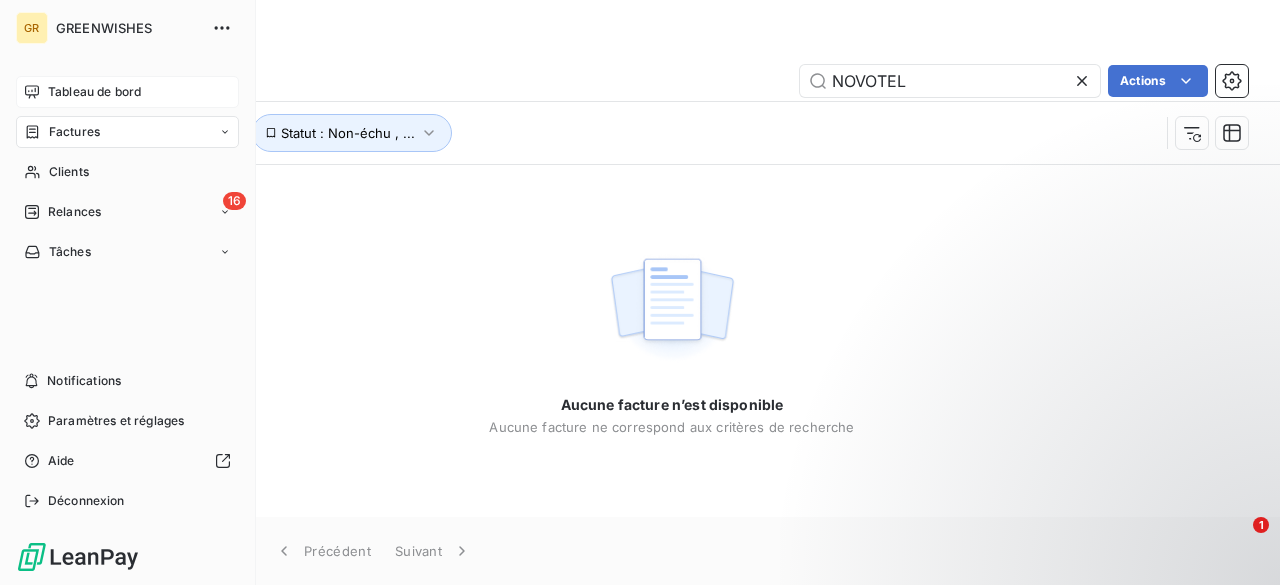 click on "Tableau de bord" at bounding box center [127, 92] 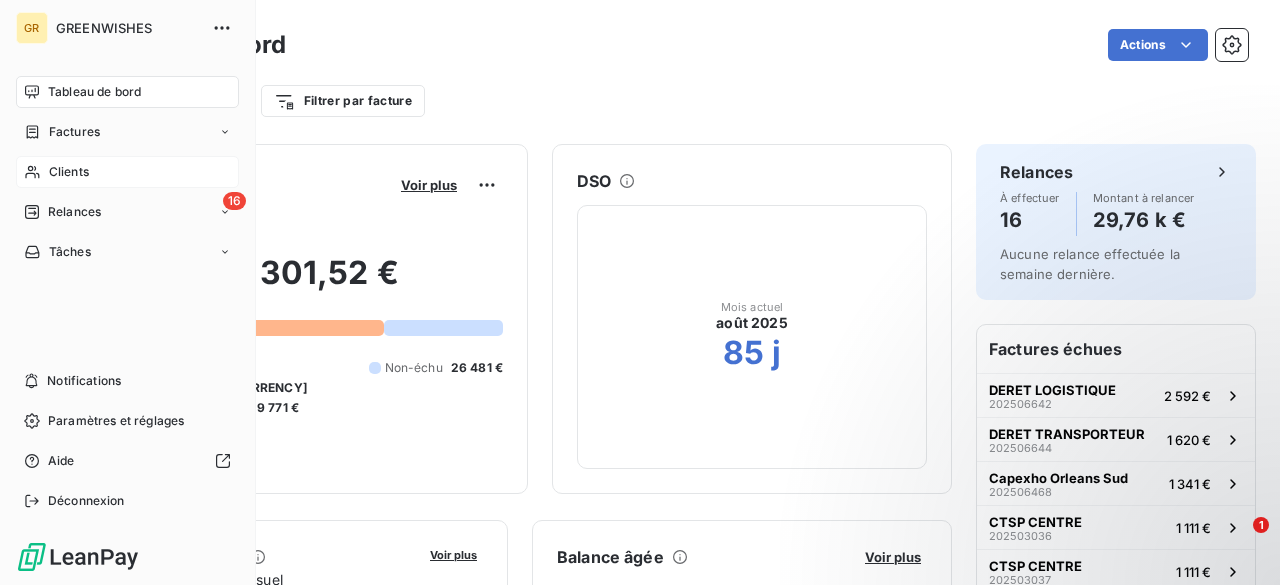 click on "Clients" at bounding box center (69, 172) 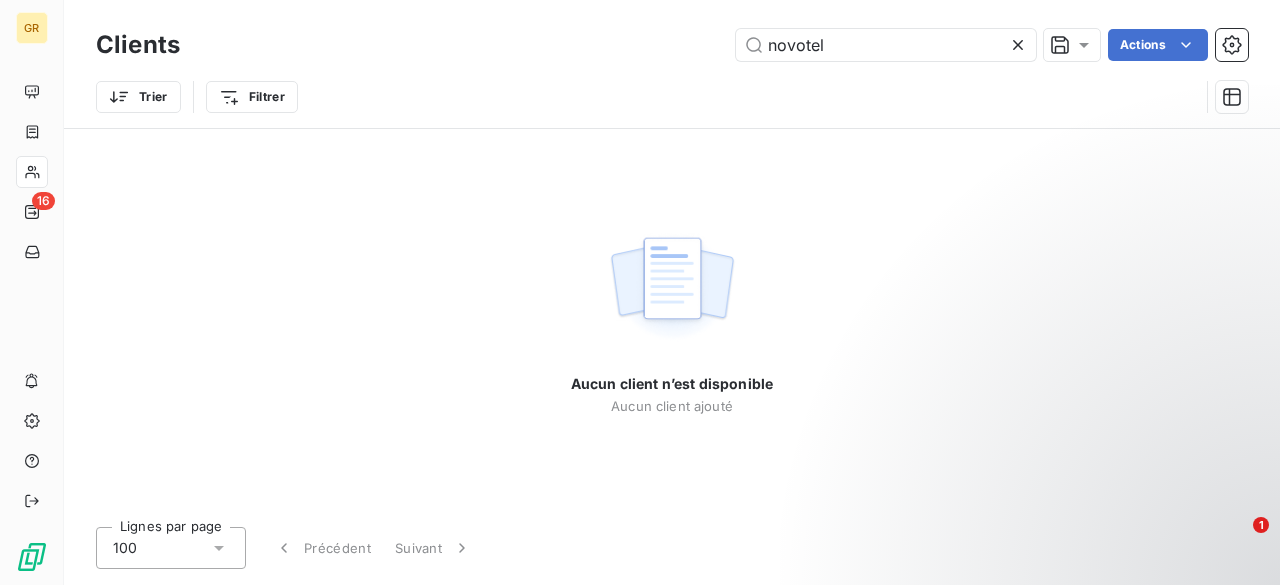click on "Trier Filtrer" at bounding box center [647, 97] 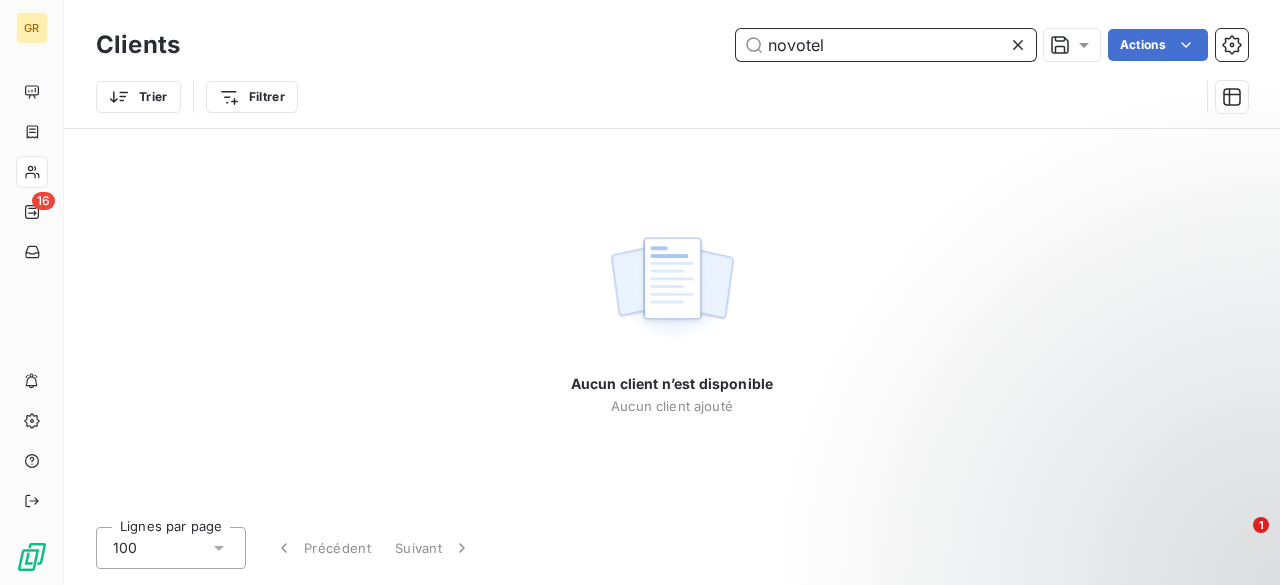 drag, startPoint x: 846, startPoint y: 45, endPoint x: 716, endPoint y: 50, distance: 130.09612 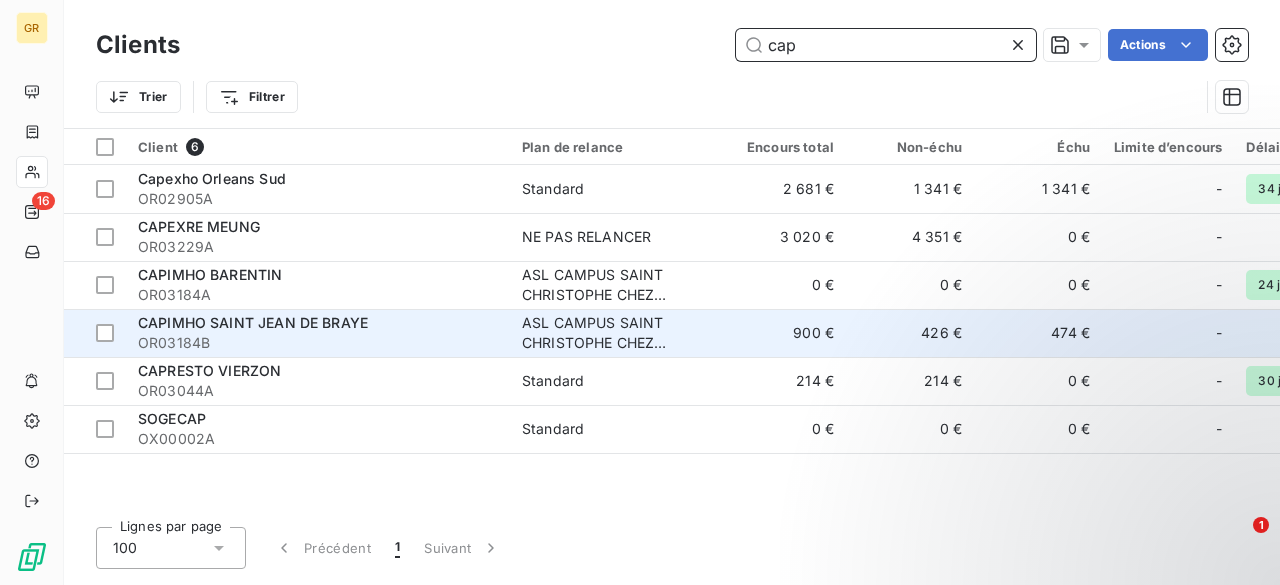 type on "cap" 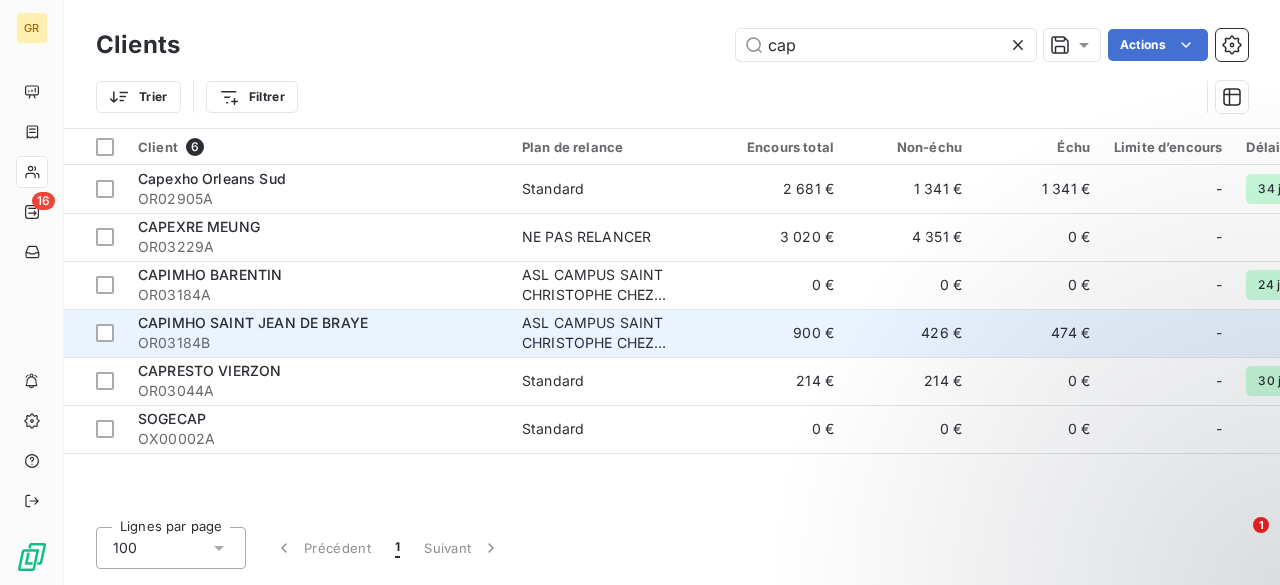 click on "OR03184B" at bounding box center (318, 343) 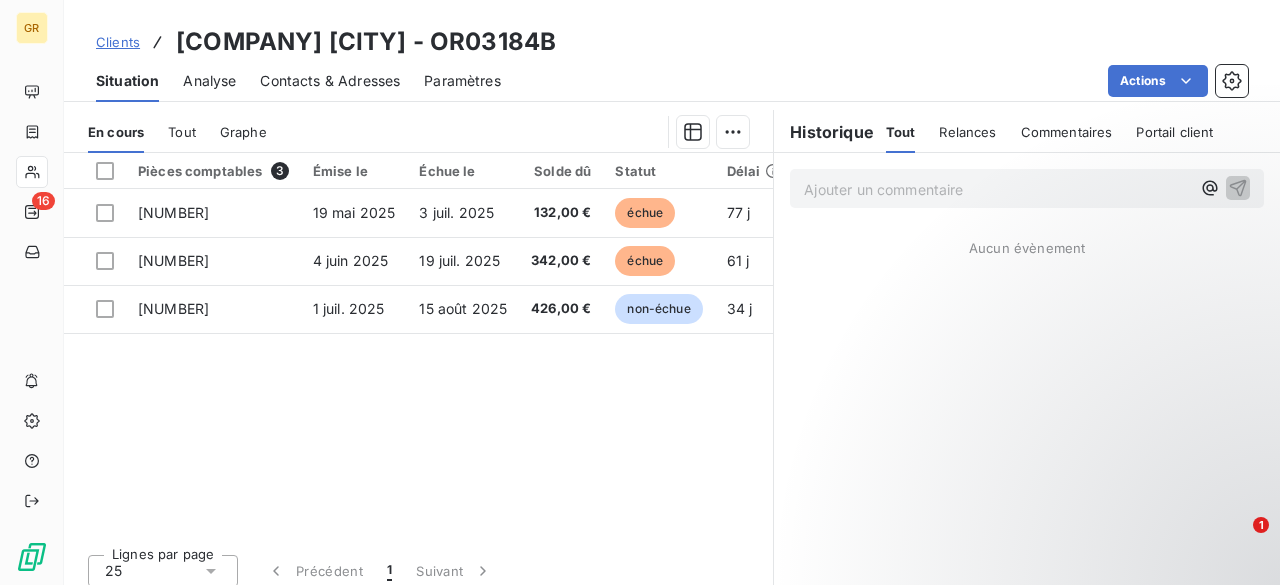 scroll, scrollTop: 485, scrollLeft: 0, axis: vertical 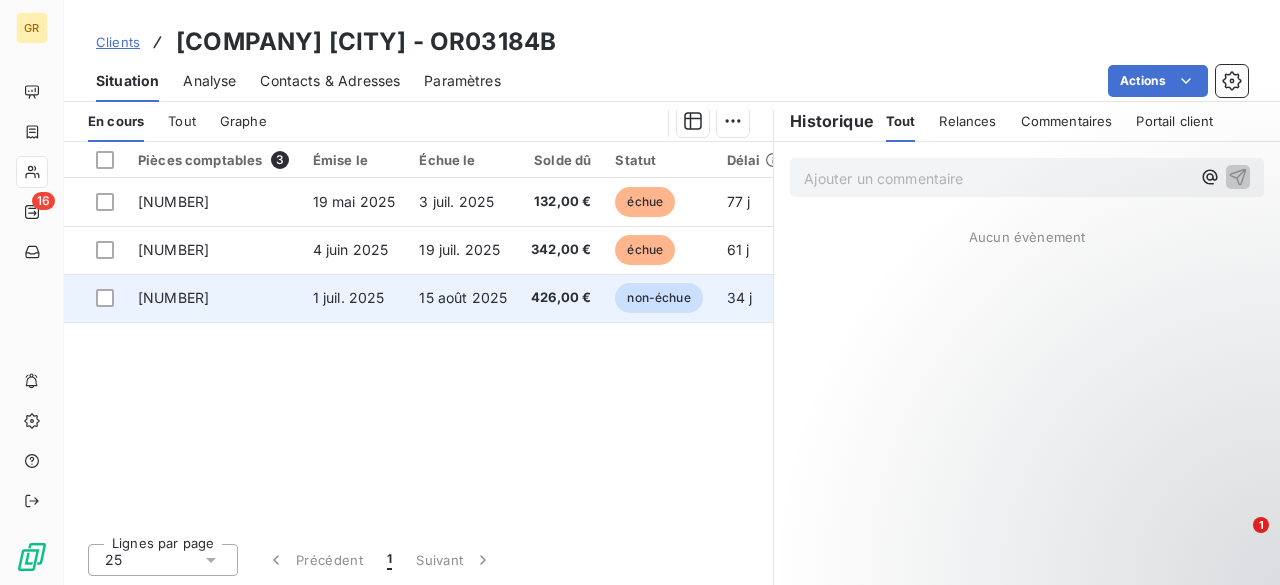 click on "[NUMBER]" at bounding box center [213, 298] 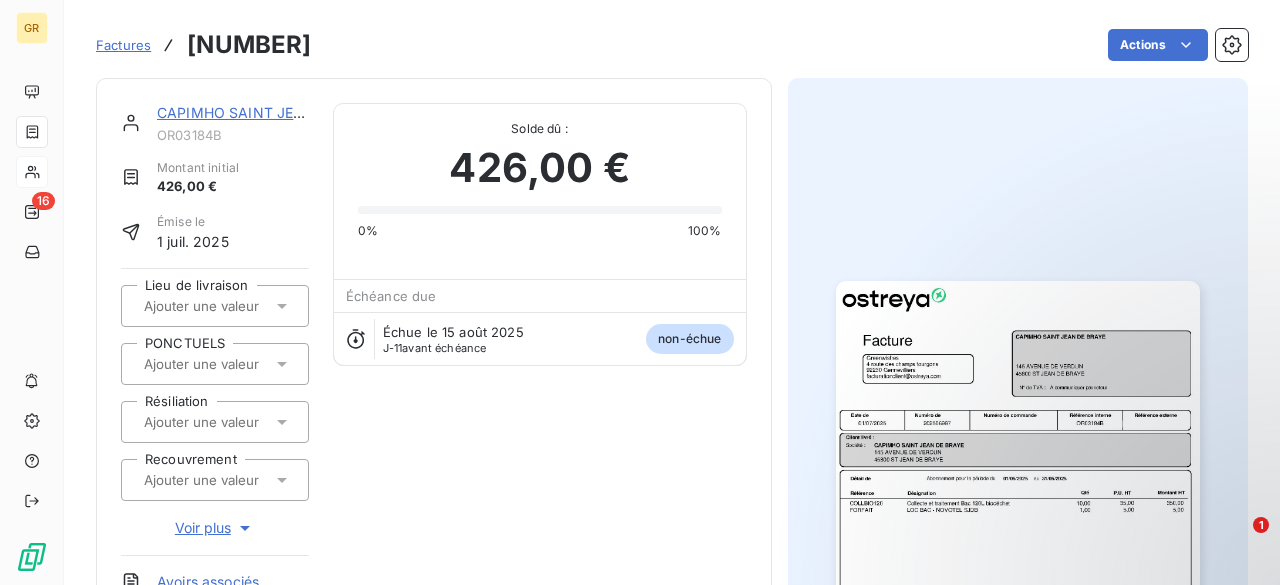 click at bounding box center (1018, 538) 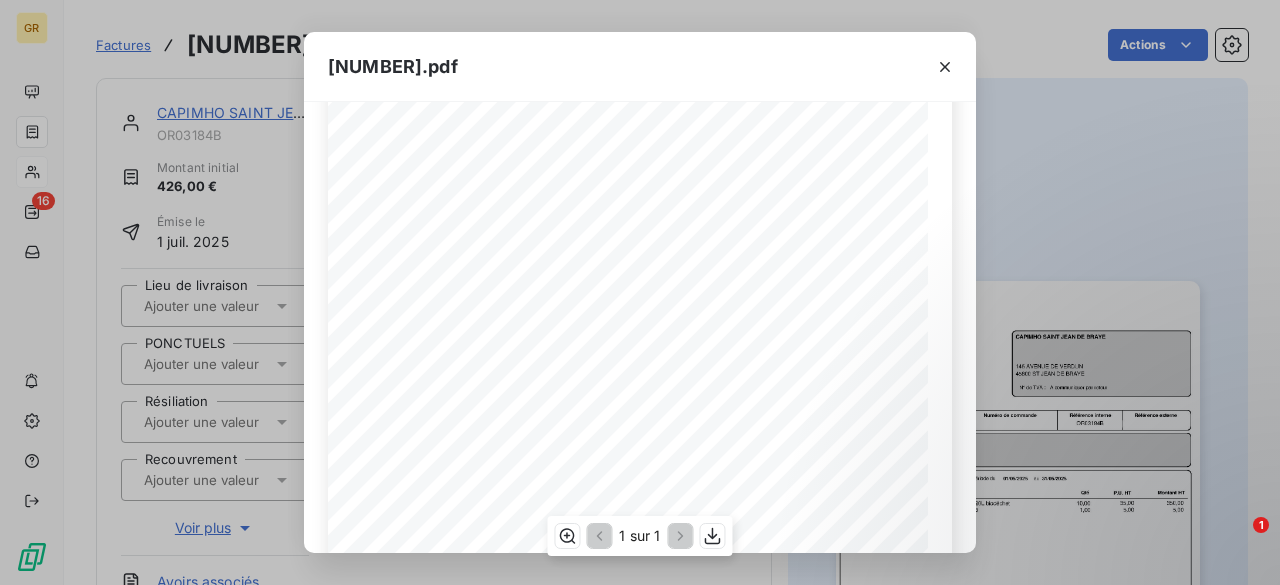 scroll, scrollTop: 200, scrollLeft: 0, axis: vertical 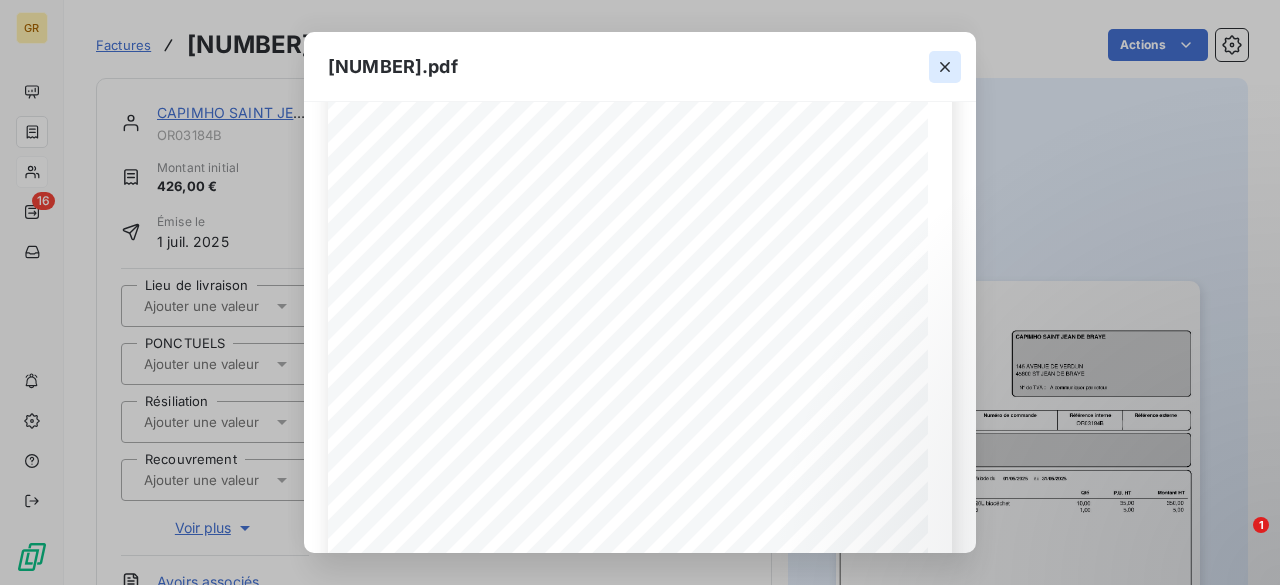 click 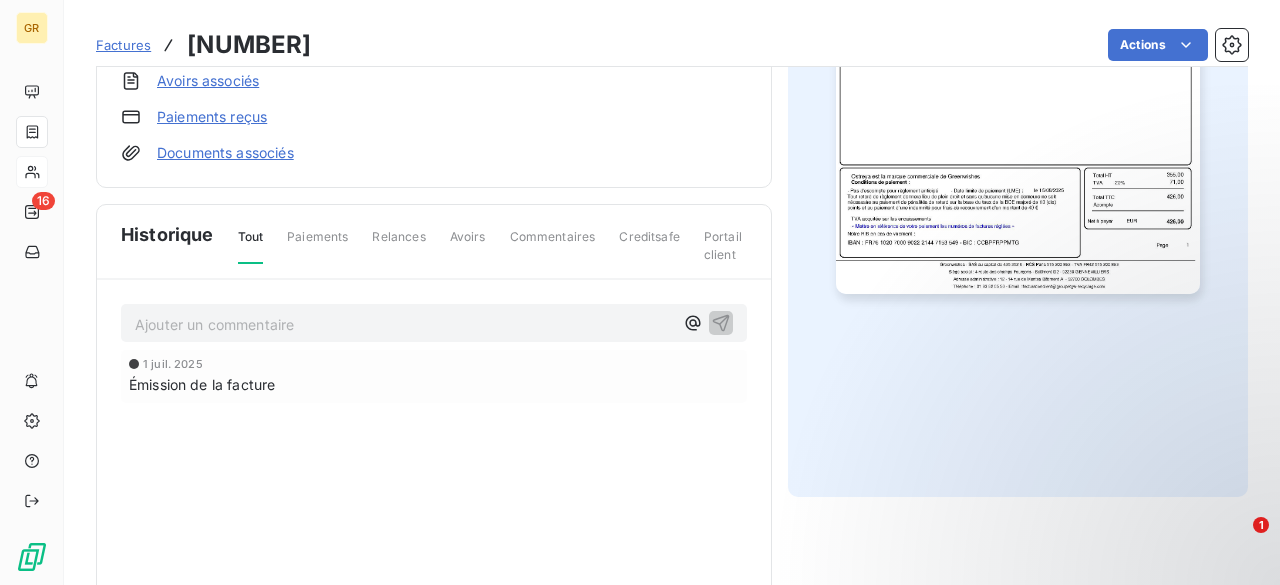 scroll, scrollTop: 0, scrollLeft: 0, axis: both 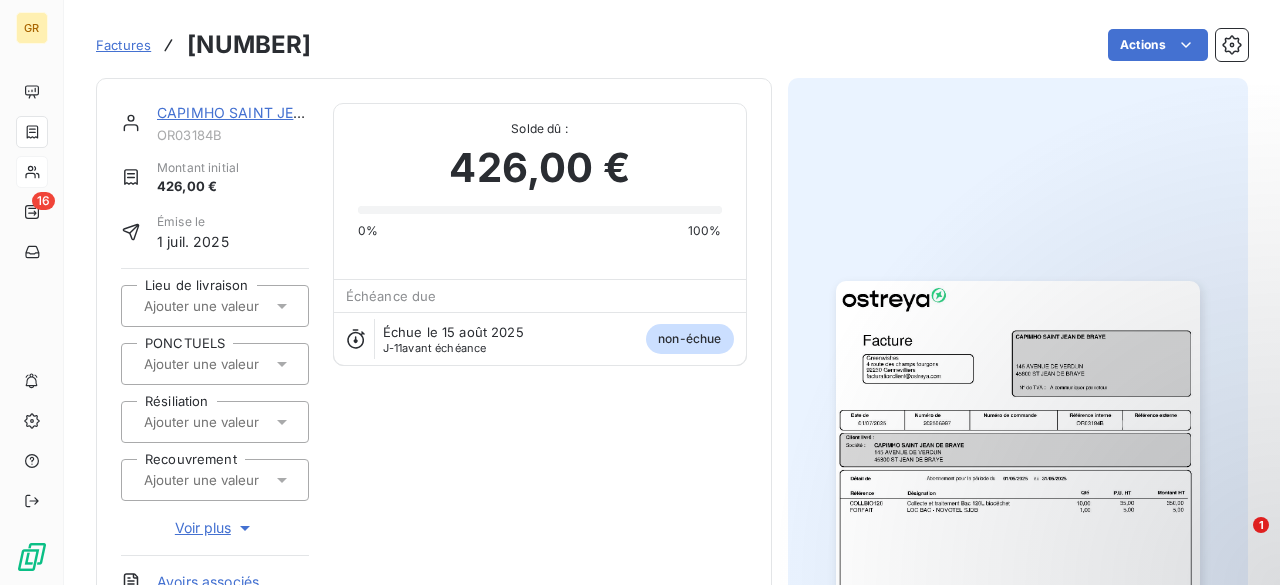 click on "Factures [NUMBER]" at bounding box center (203, 45) 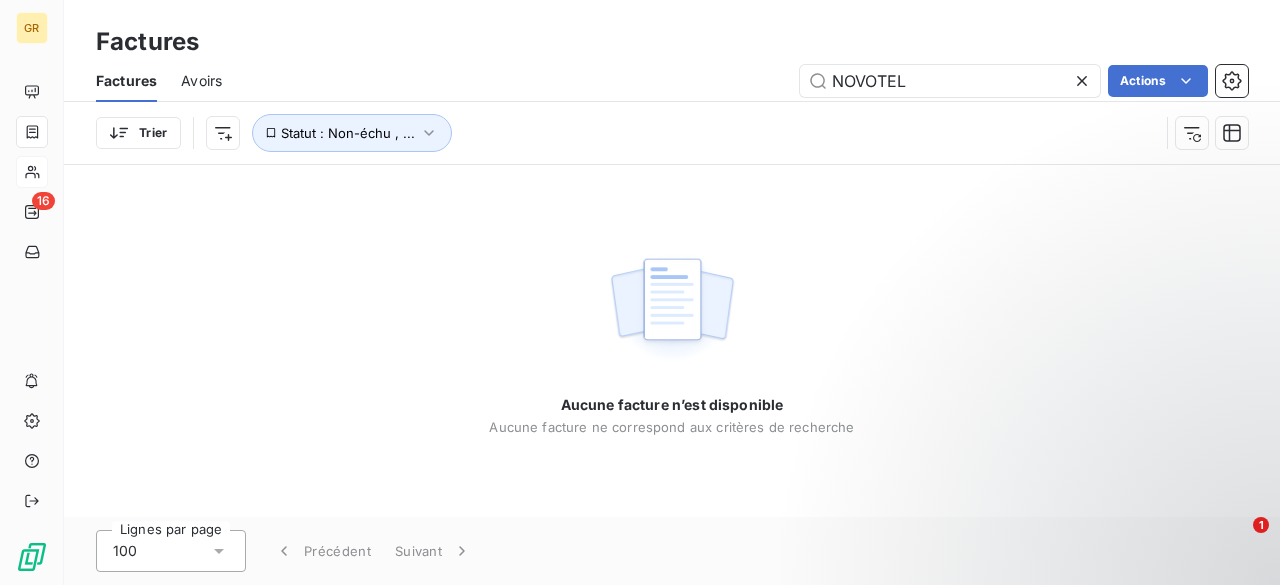 click on "Factures Avoirs NOVOTEL Actions" at bounding box center (672, 81) 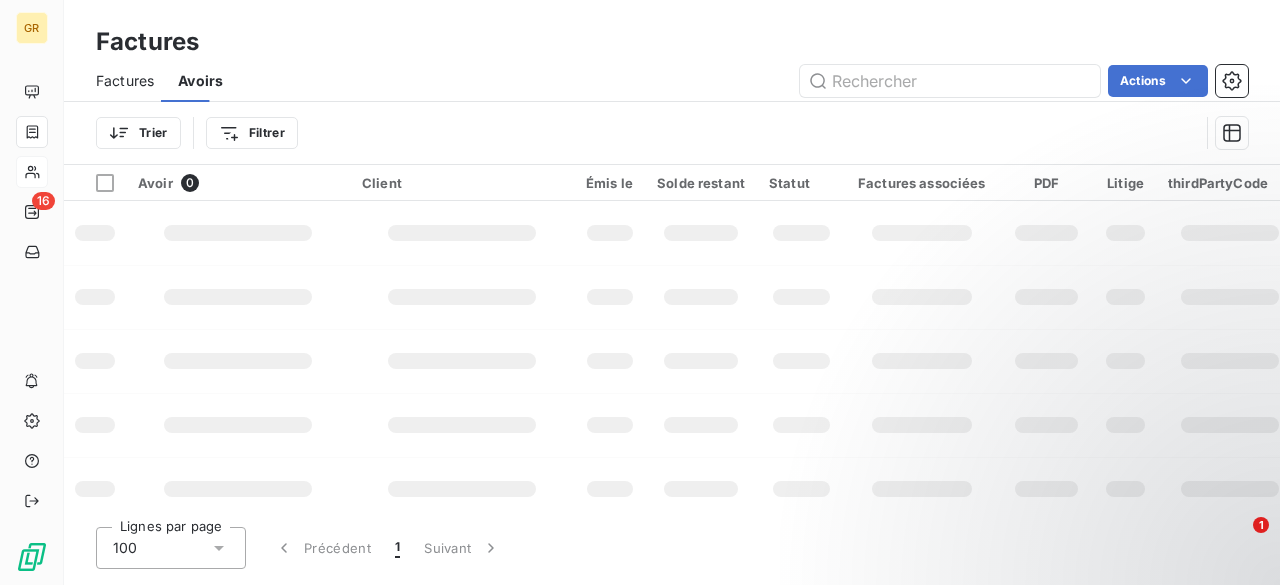 click on "Factures" at bounding box center (125, 81) 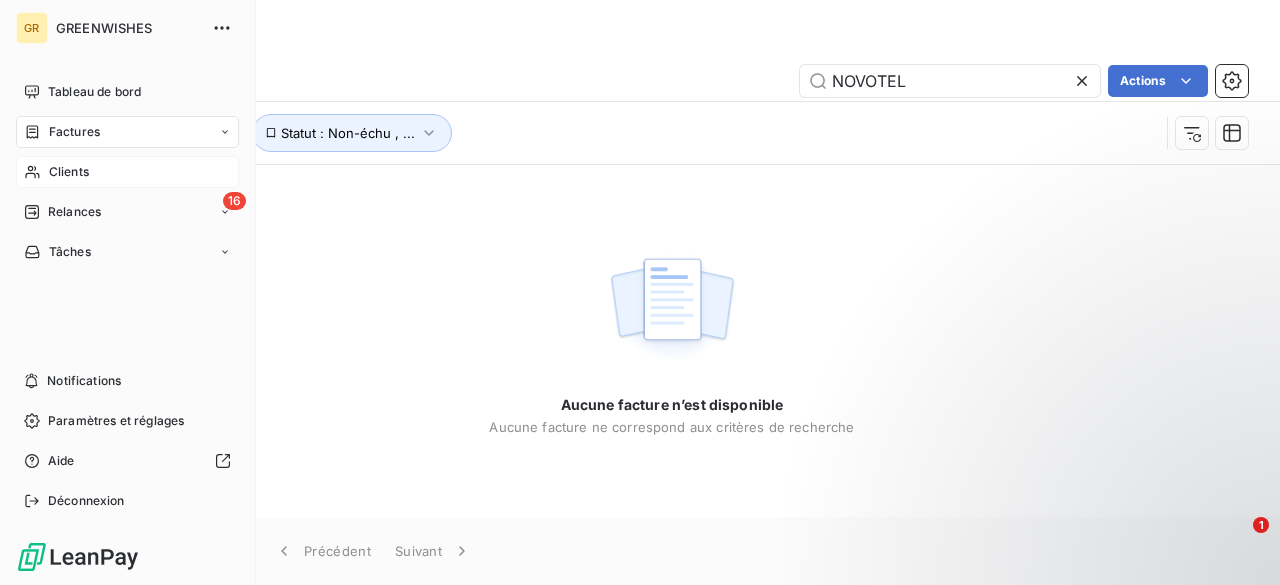 click on "Factures" at bounding box center [74, 132] 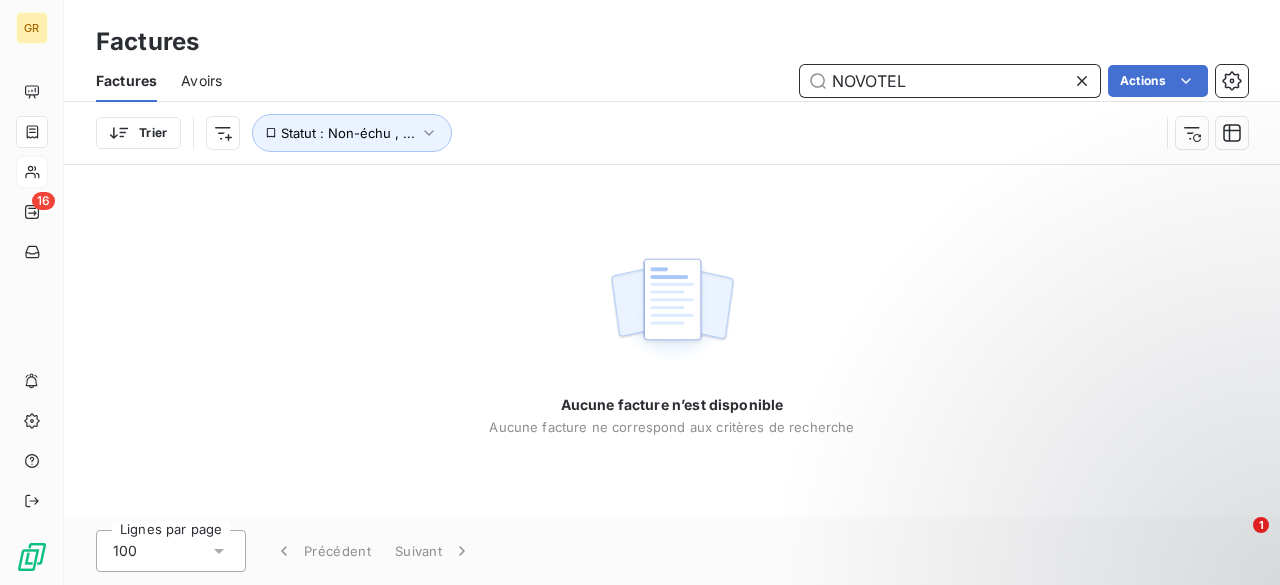 click on "NOVOTEL" at bounding box center [950, 81] 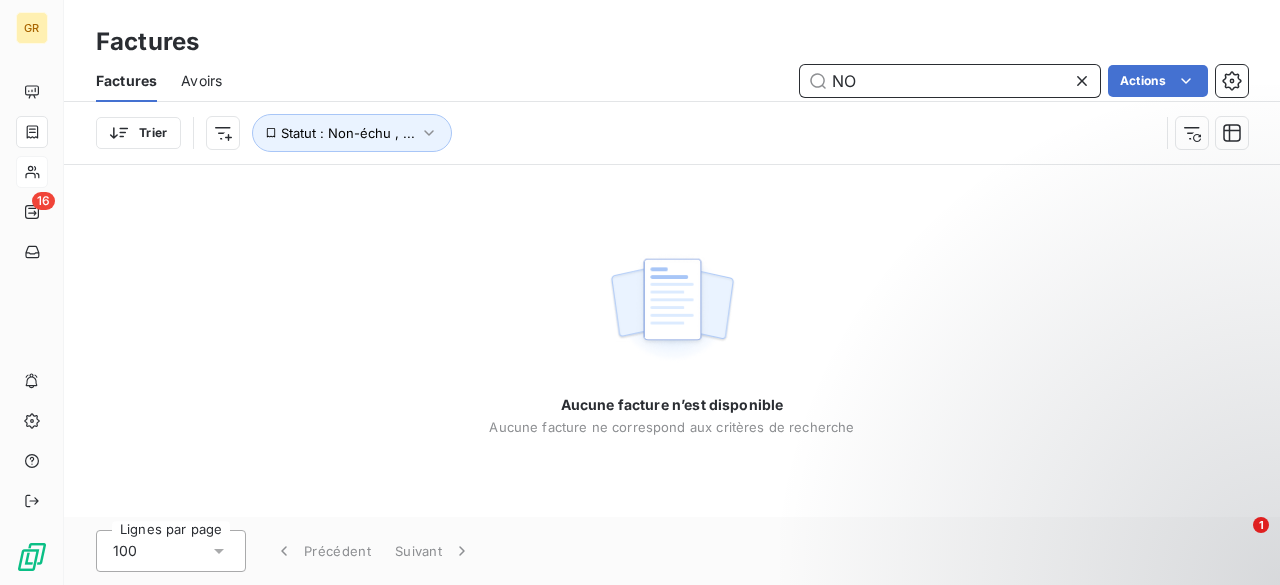 type on "N" 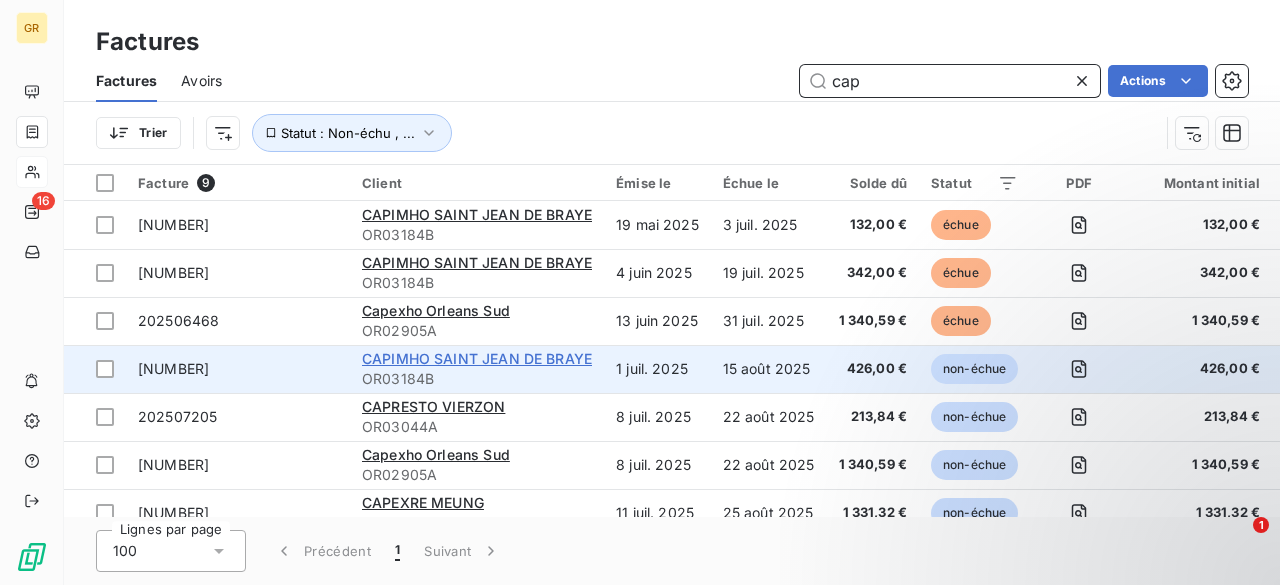 type on "cap" 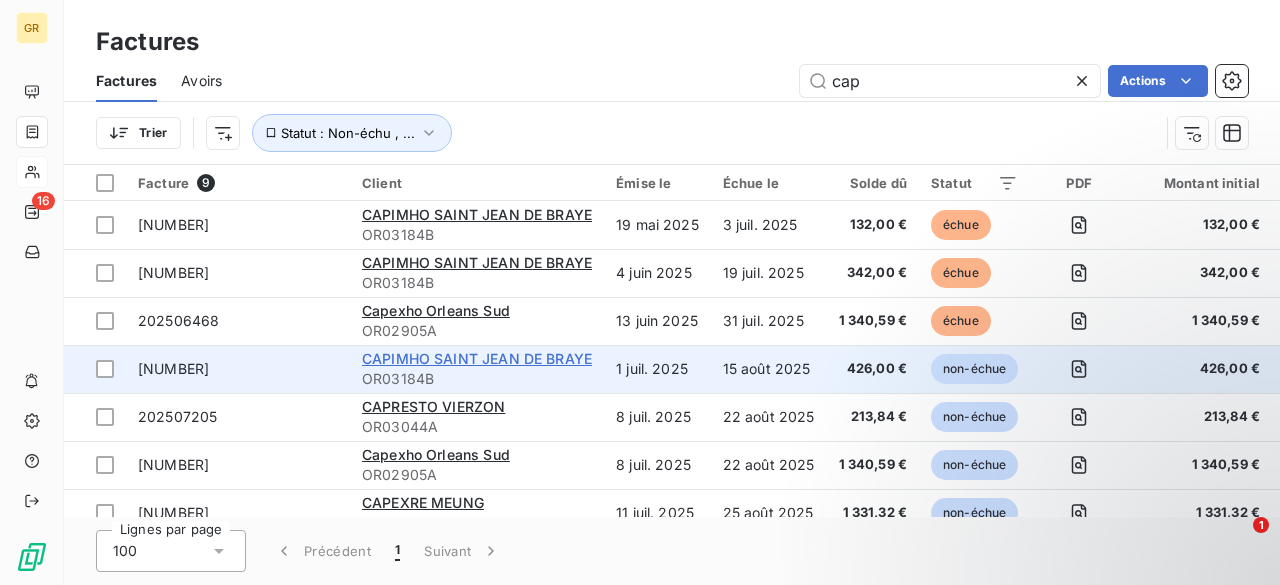 click on "CAPIMHO SAINT JEAN DE BRAYE" at bounding box center (477, 358) 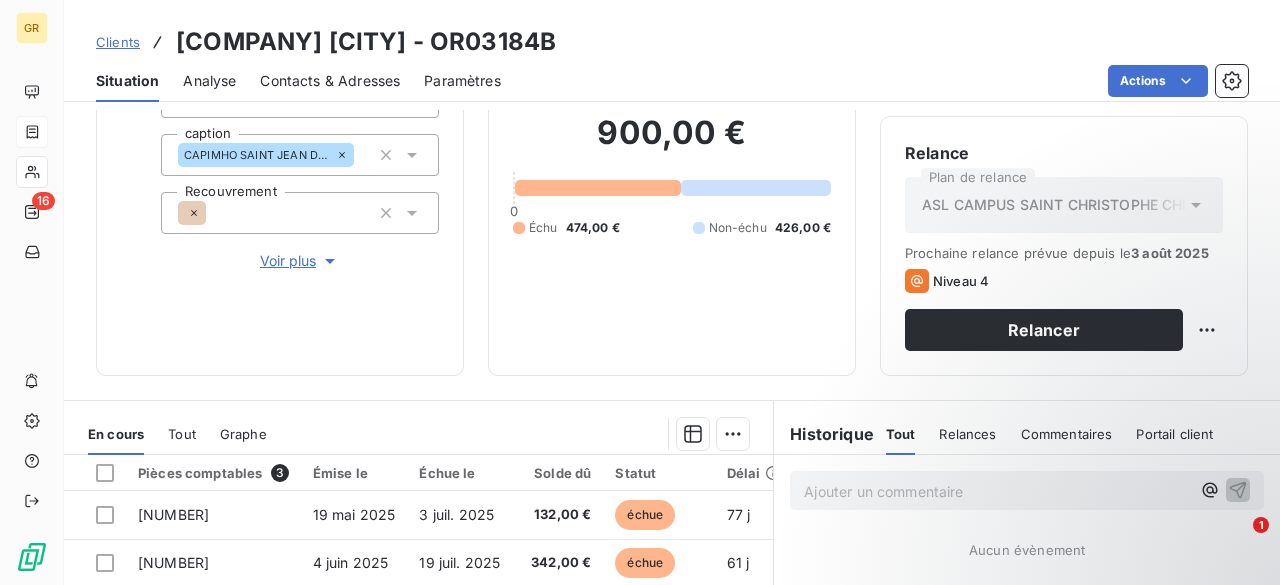 scroll, scrollTop: 300, scrollLeft: 0, axis: vertical 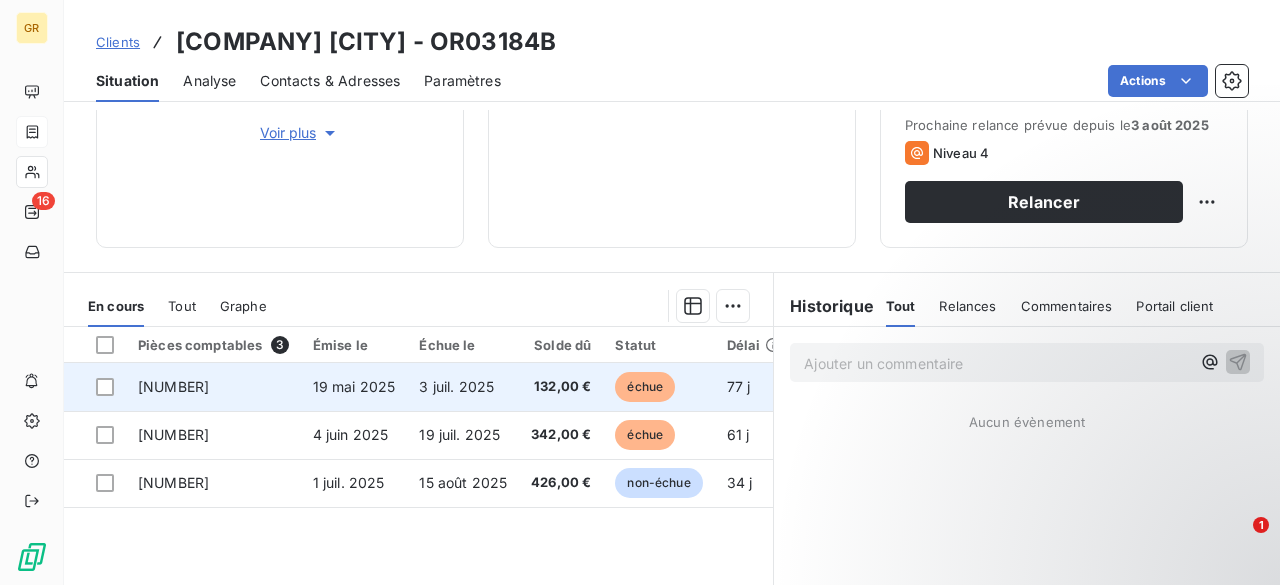 drag, startPoint x: 353, startPoint y: 359, endPoint x: 343, endPoint y: 377, distance: 20.59126 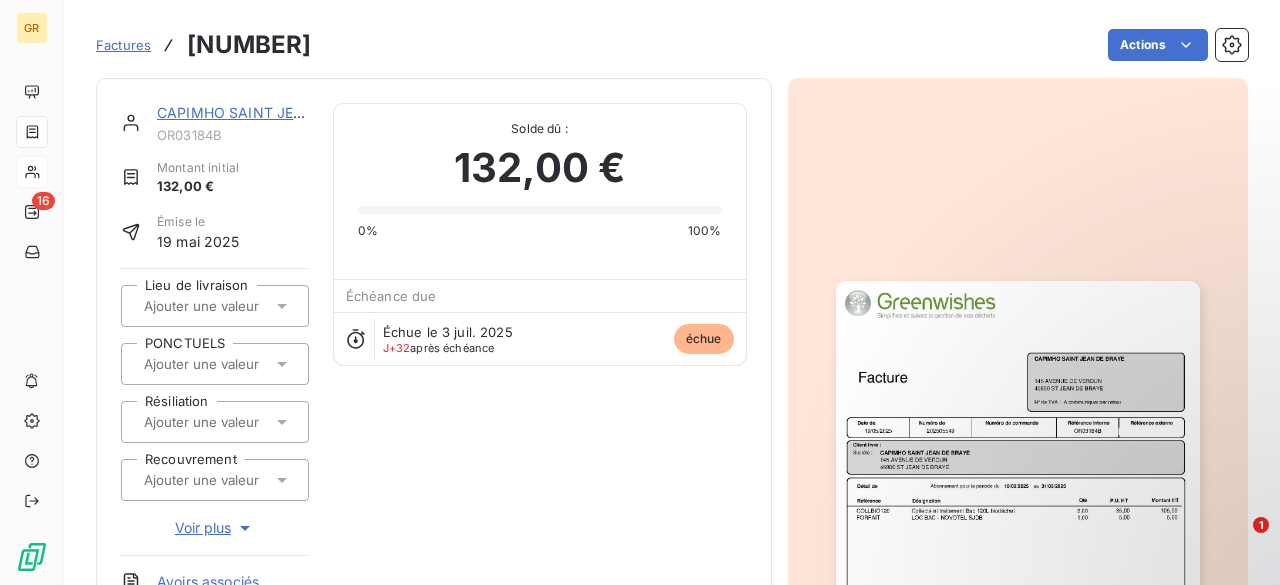 scroll, scrollTop: 2, scrollLeft: 0, axis: vertical 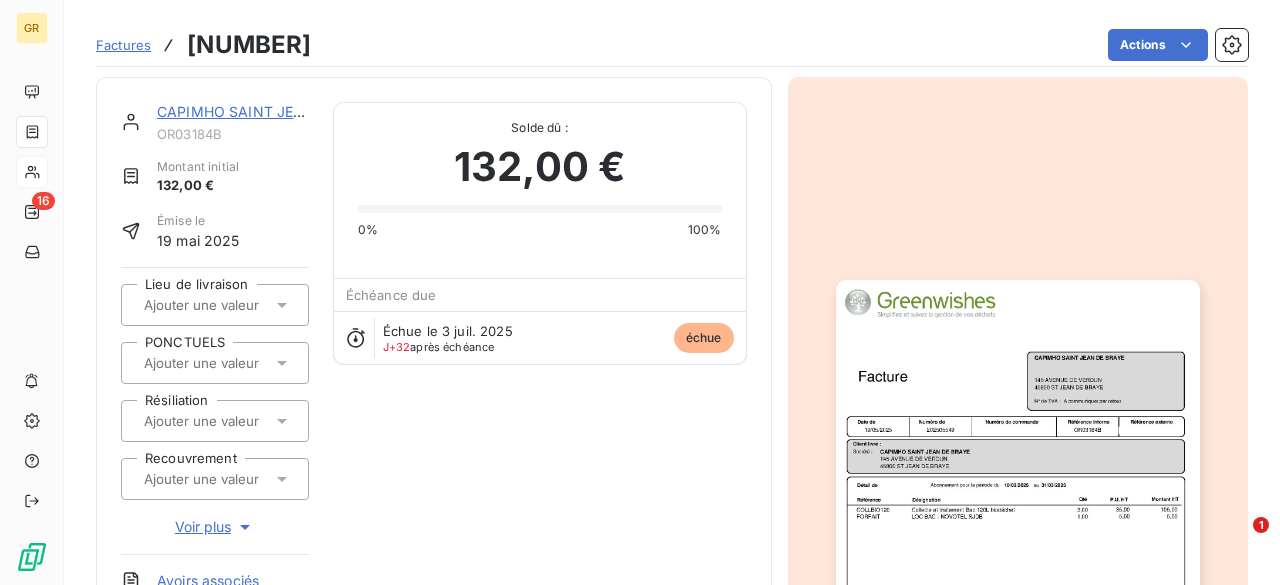 click at bounding box center (1018, 537) 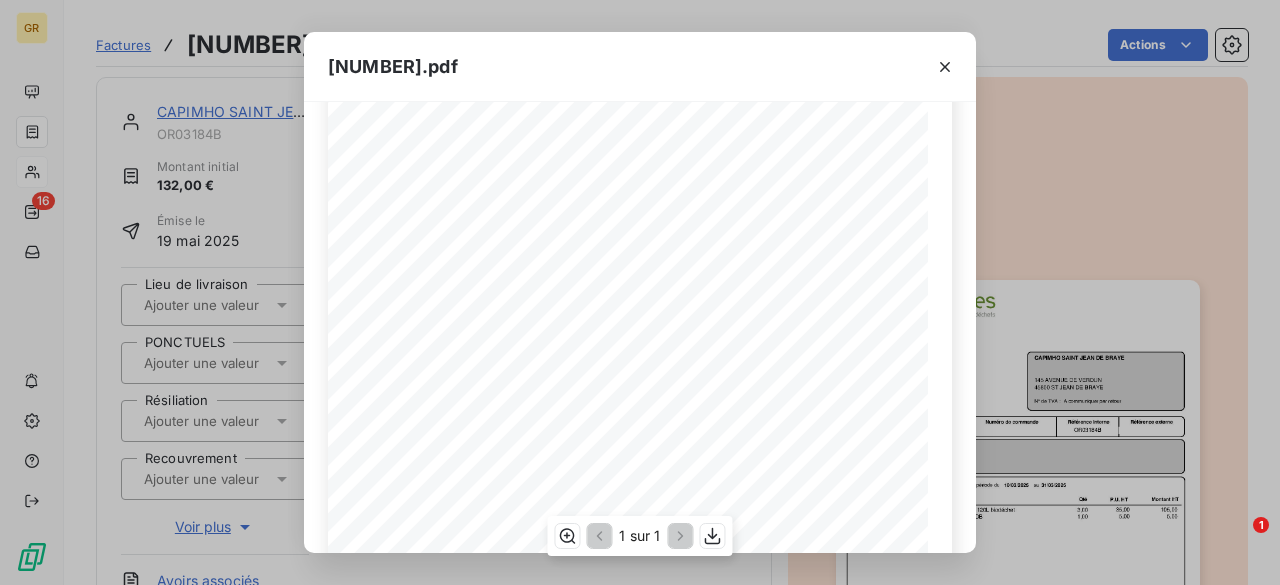 scroll, scrollTop: 144, scrollLeft: 0, axis: vertical 